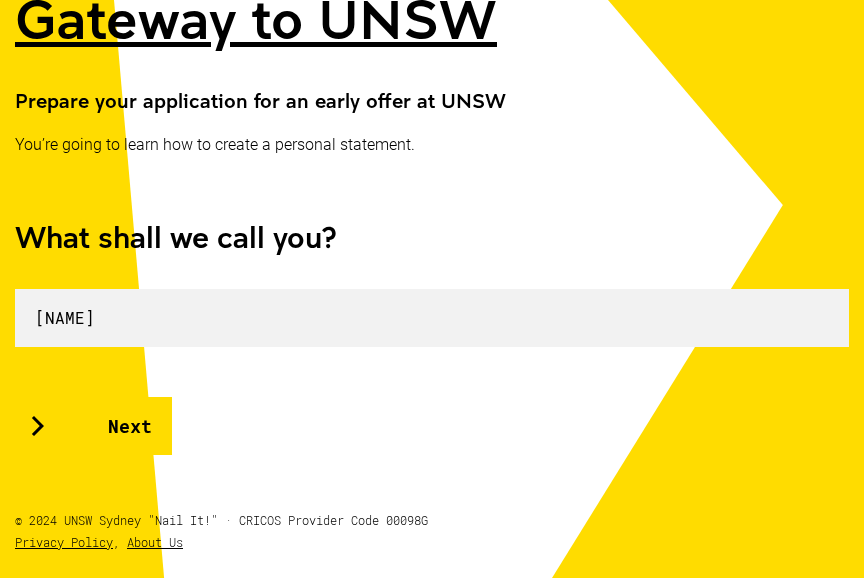 scroll, scrollTop: 269, scrollLeft: 0, axis: vertical 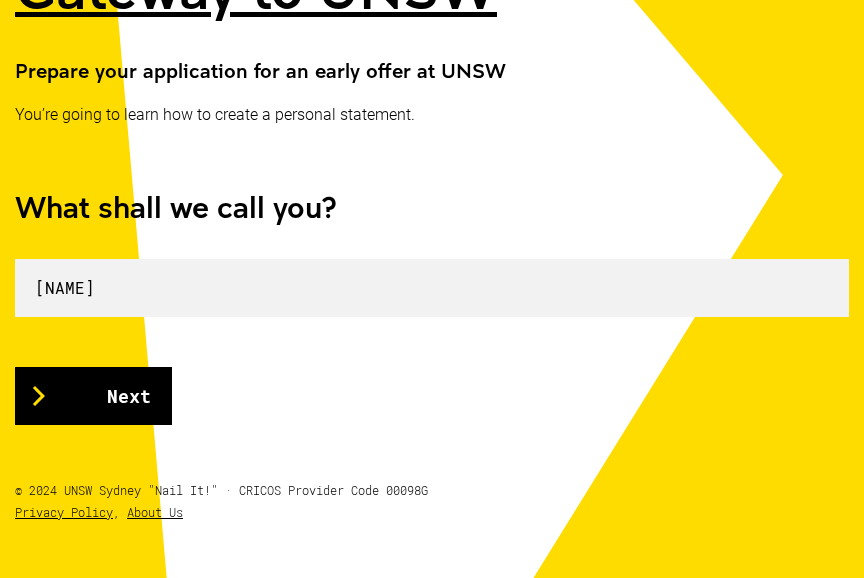 click on "Next" at bounding box center [93, 396] 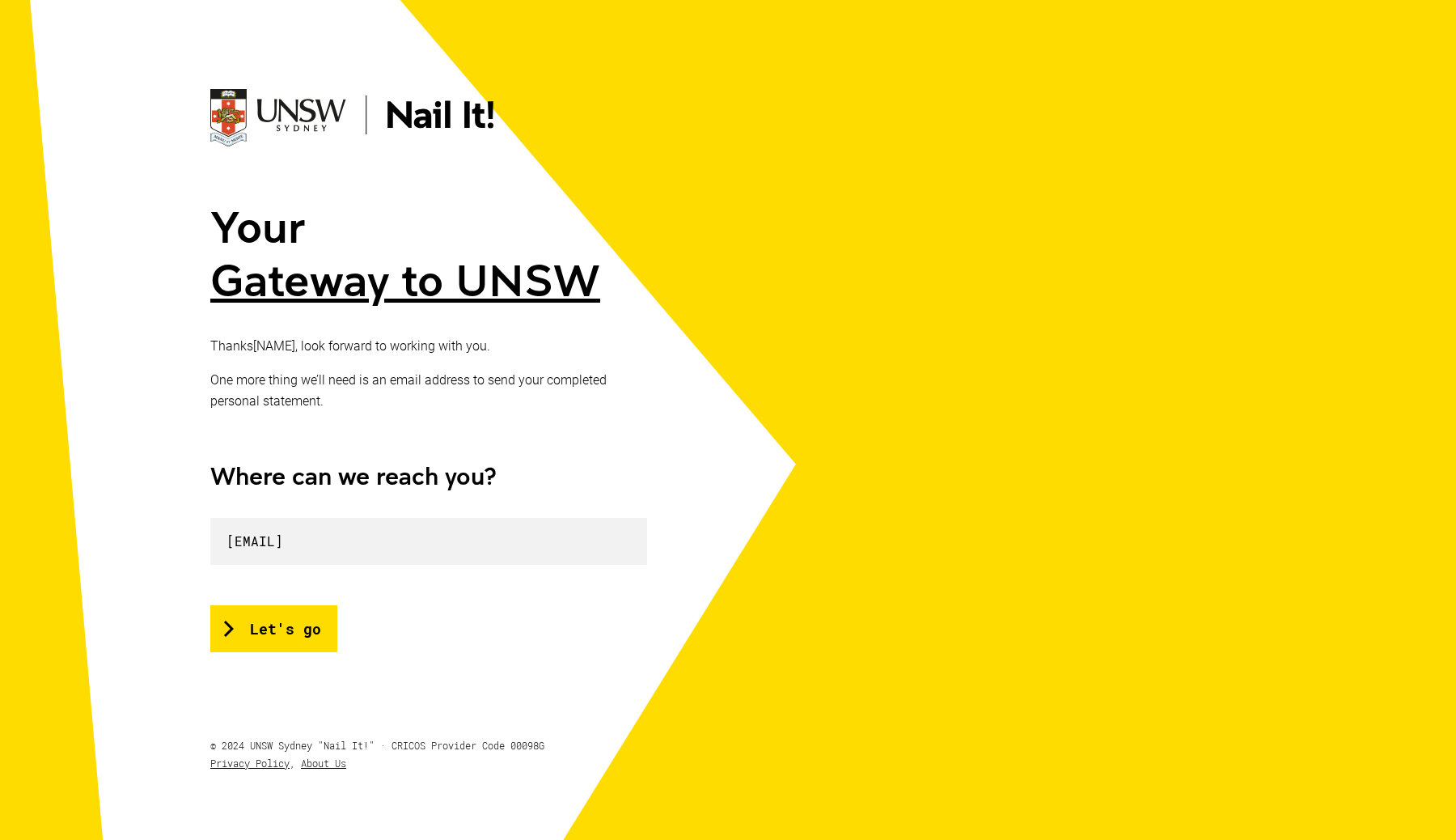 scroll, scrollTop: 40, scrollLeft: 0, axis: vertical 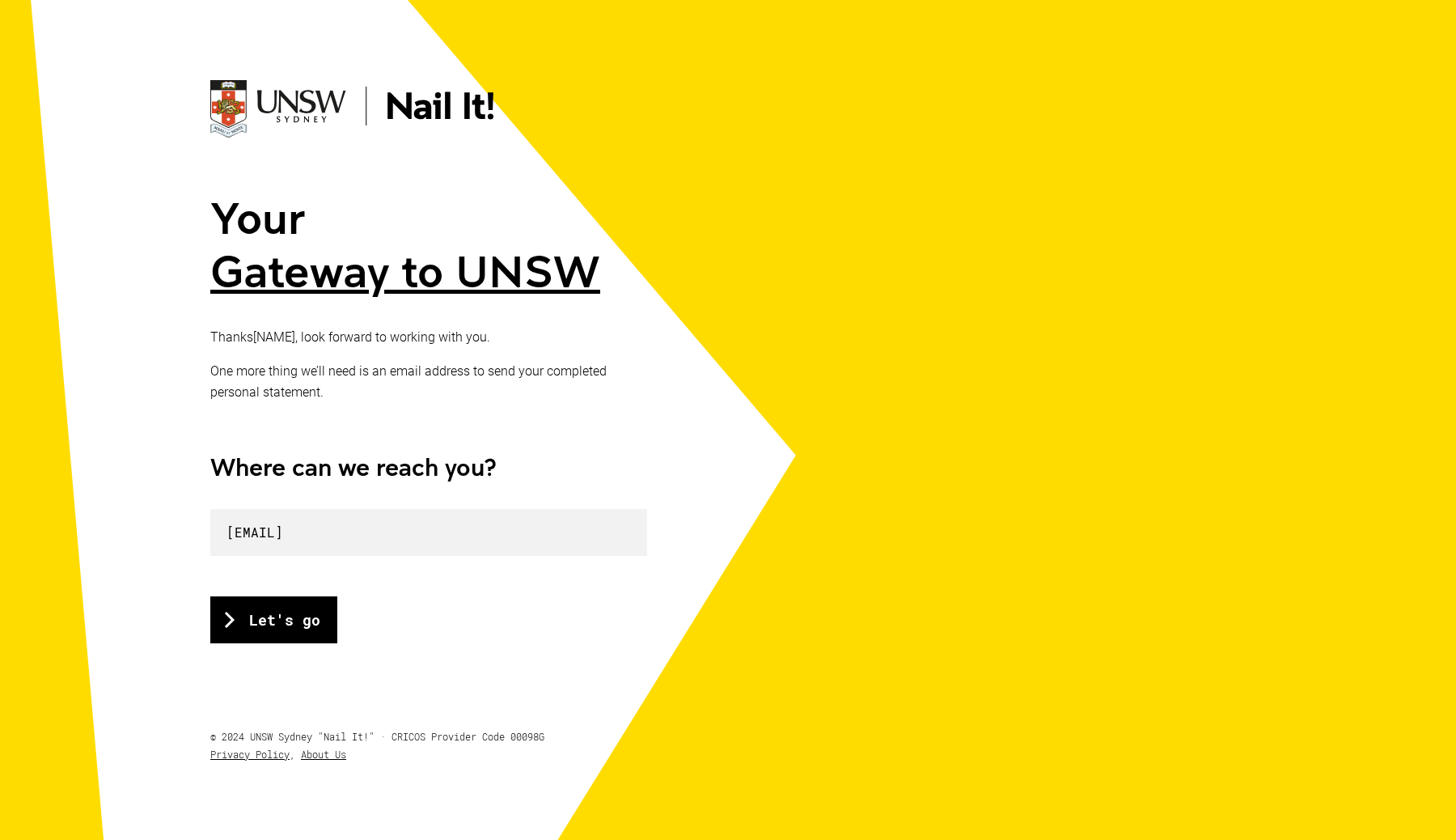 click on "Let's go" at bounding box center [273, 620] 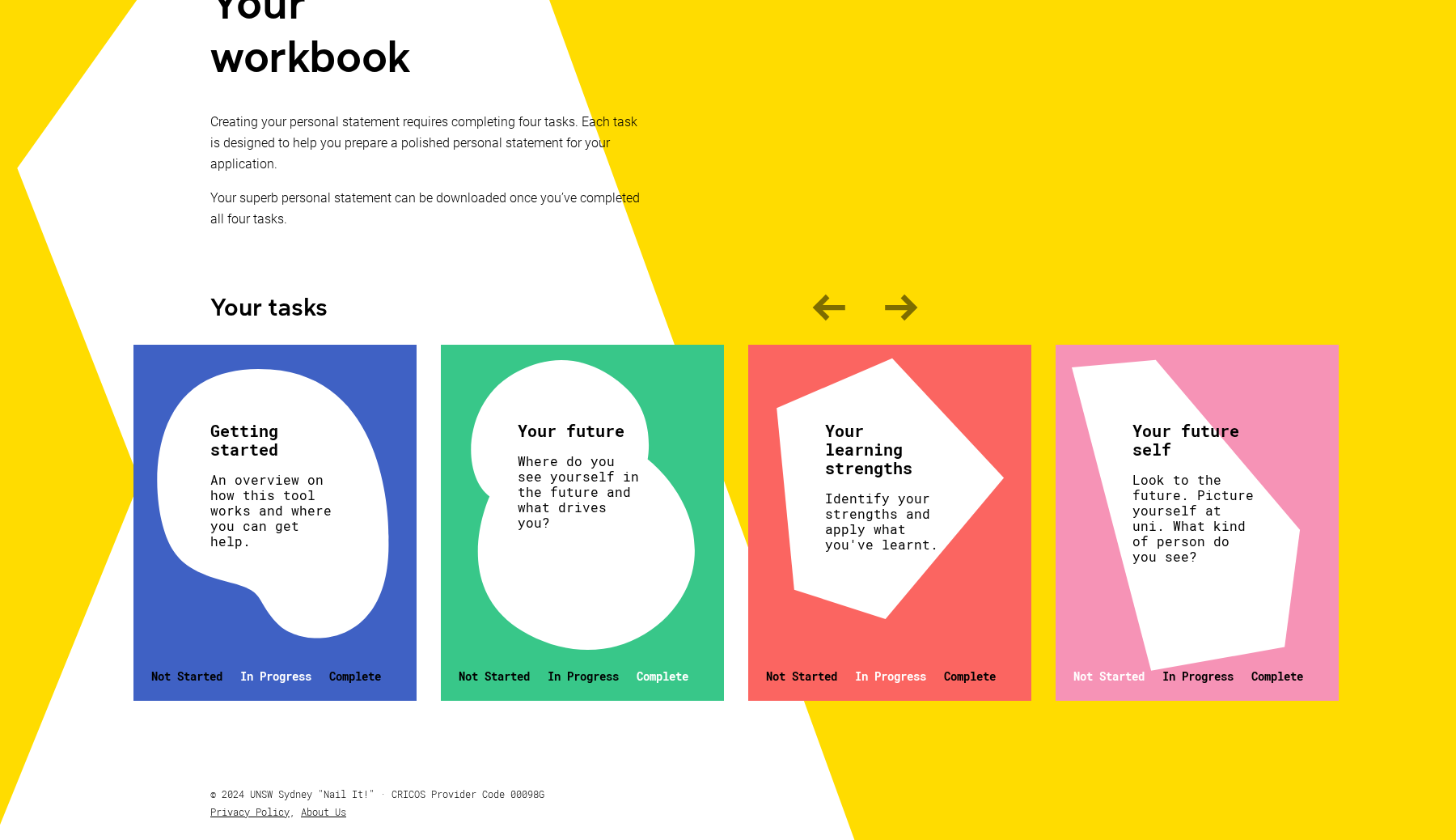 scroll, scrollTop: 280, scrollLeft: 0, axis: vertical 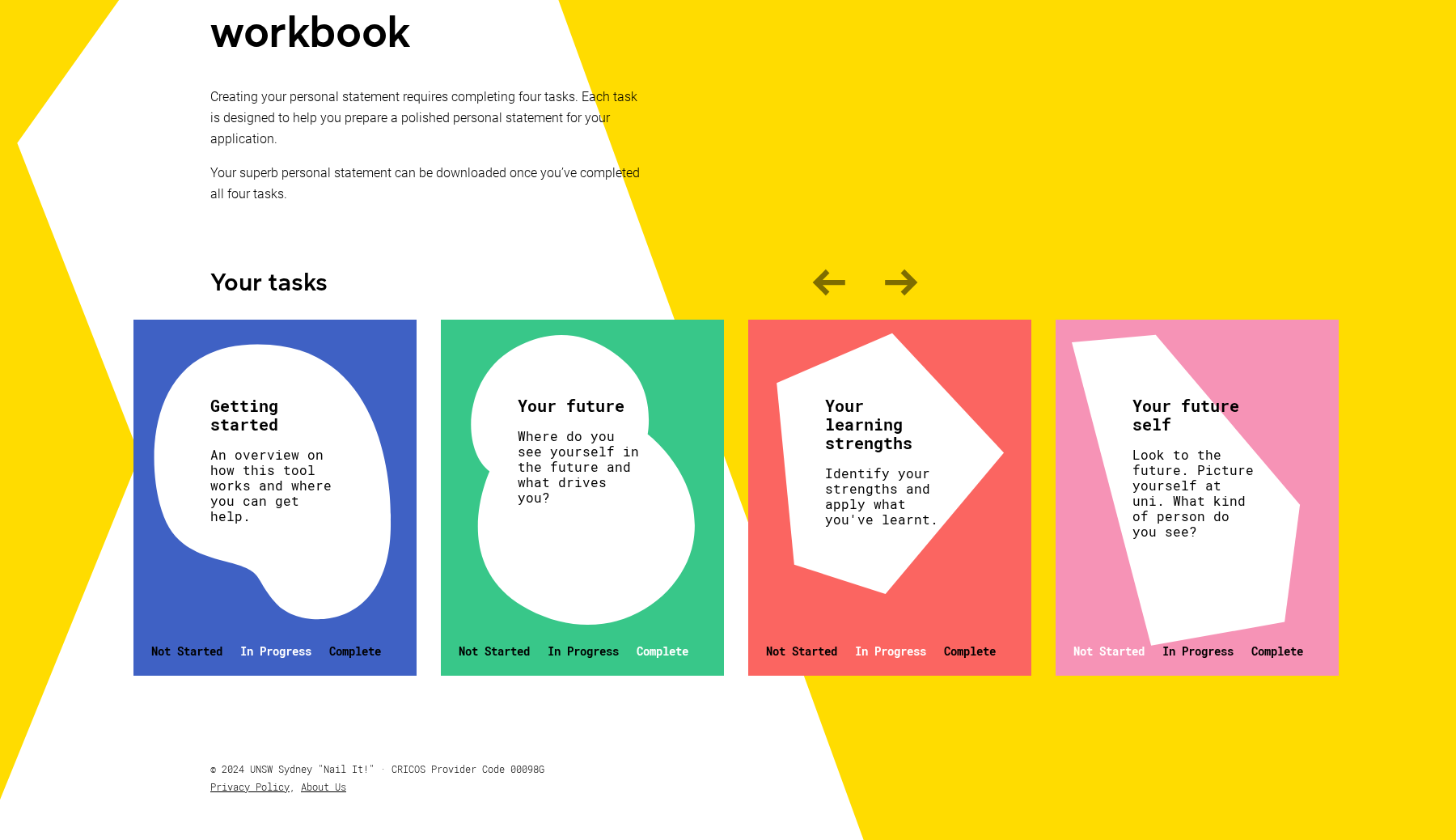 click on "Getting started An overview on how this tool works and where you can get help. Not Started In Progress Complete" at bounding box center (275, 498) 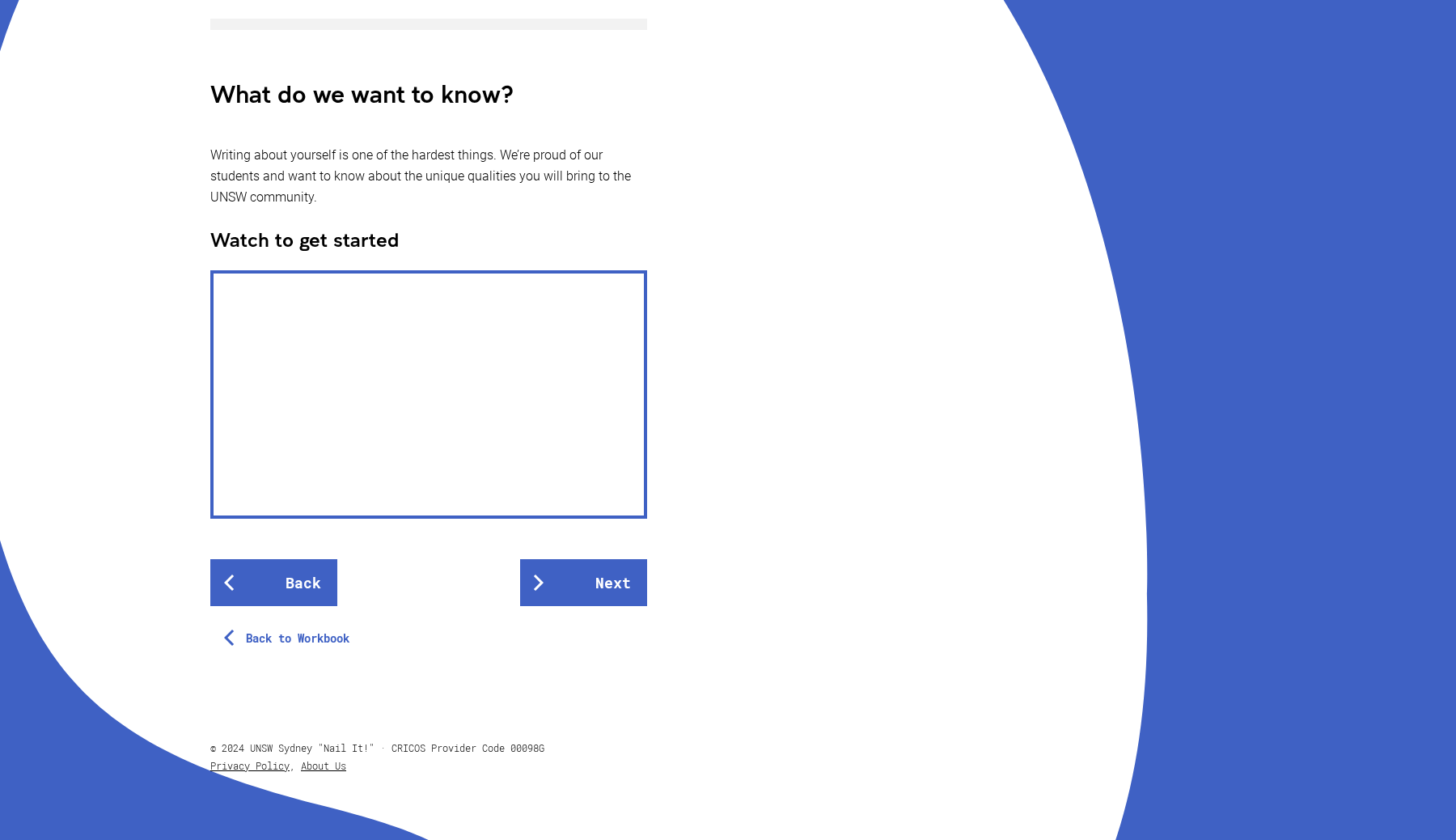 scroll, scrollTop: 367, scrollLeft: 0, axis: vertical 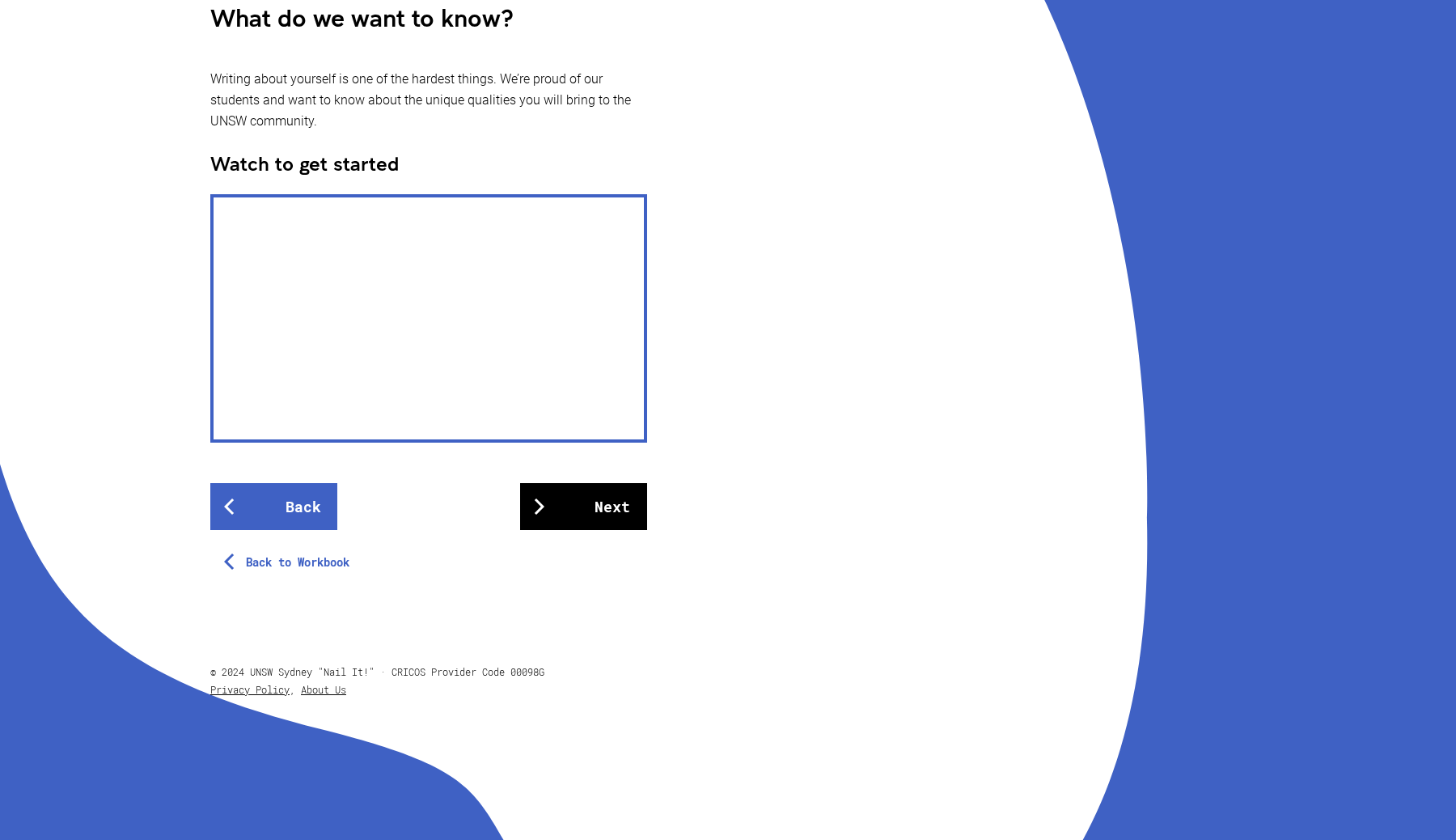 click on "Next" at bounding box center [583, 507] 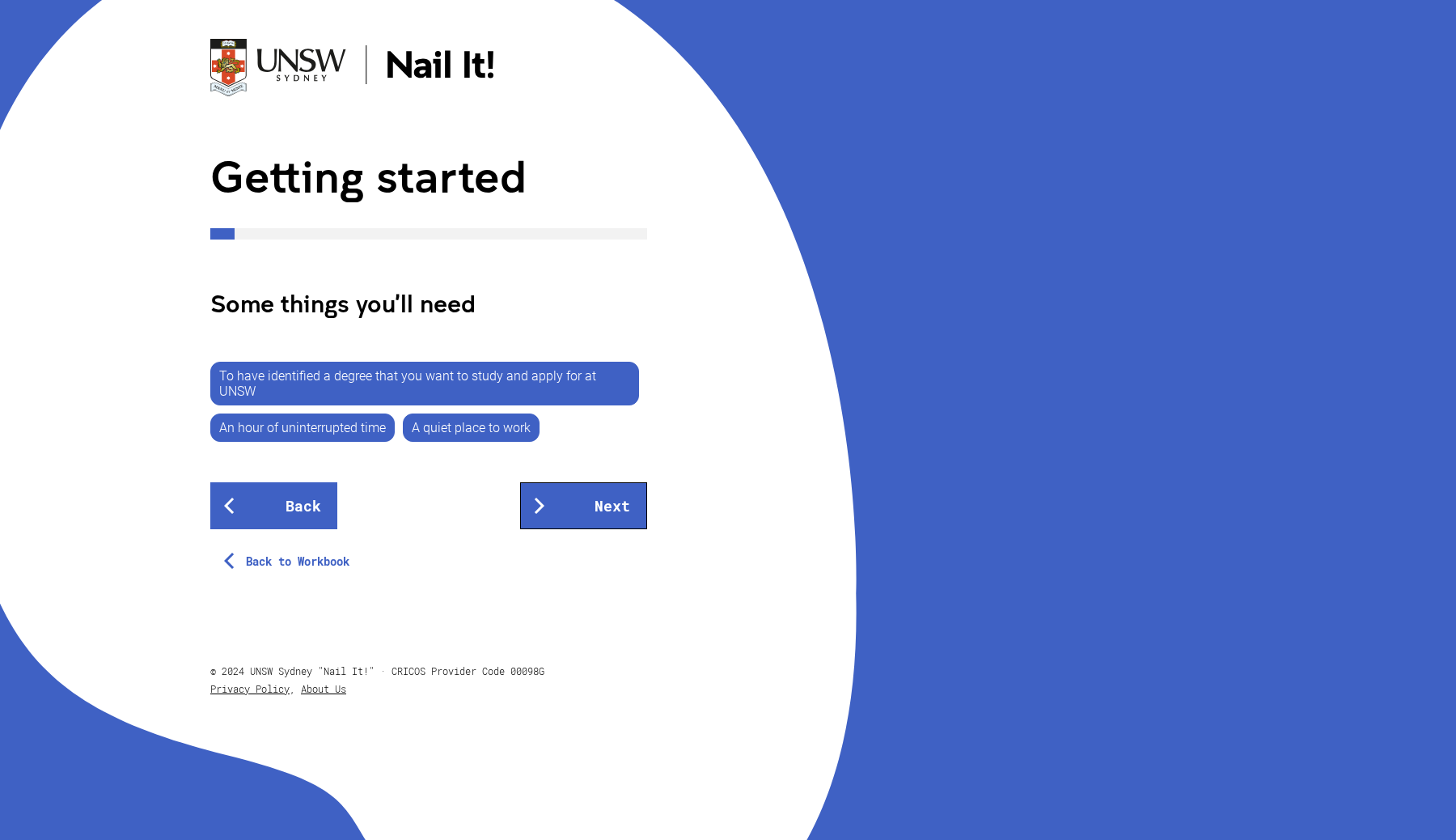 scroll, scrollTop: 0, scrollLeft: 0, axis: both 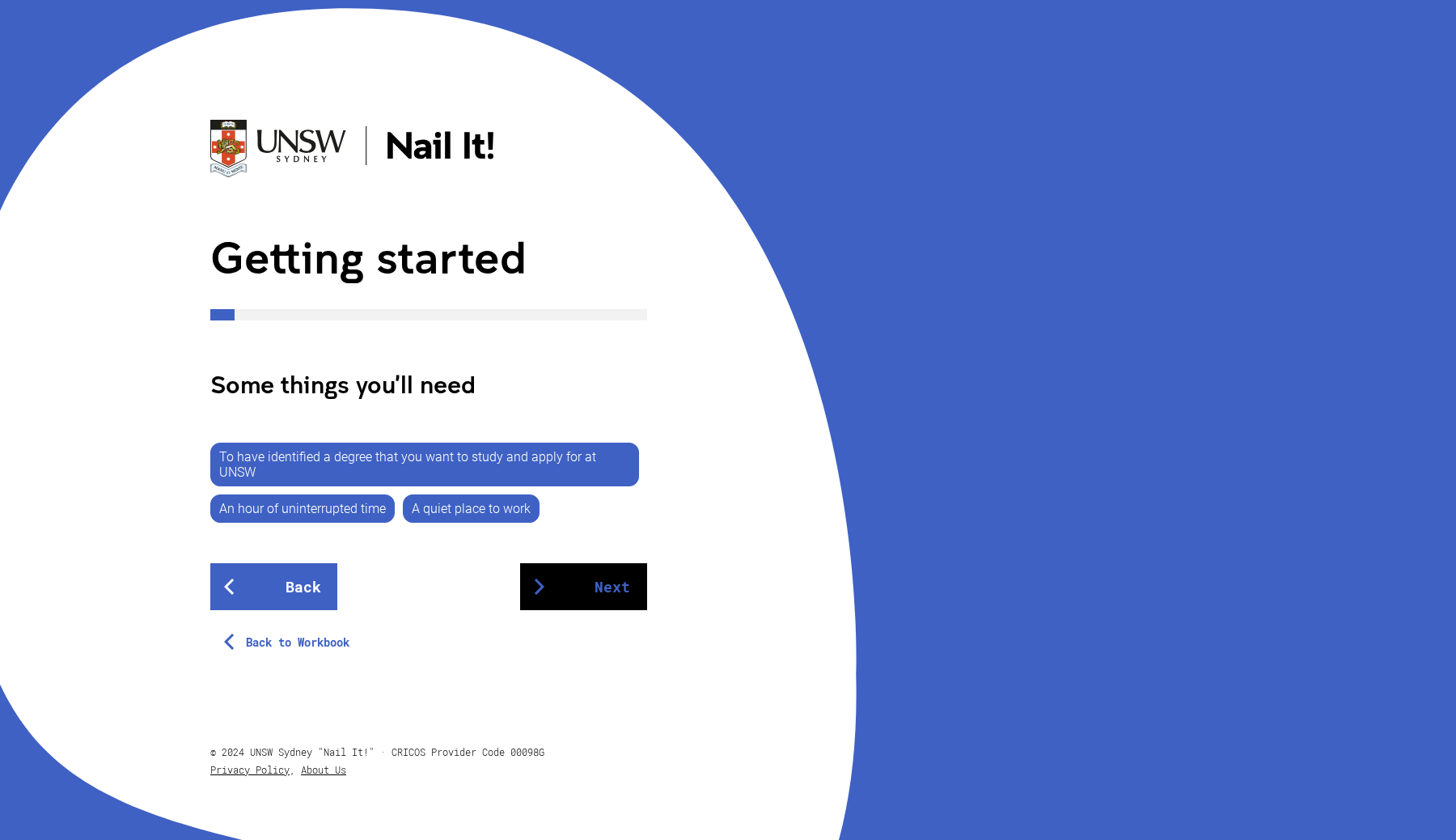click on "Next" at bounding box center [583, 587] 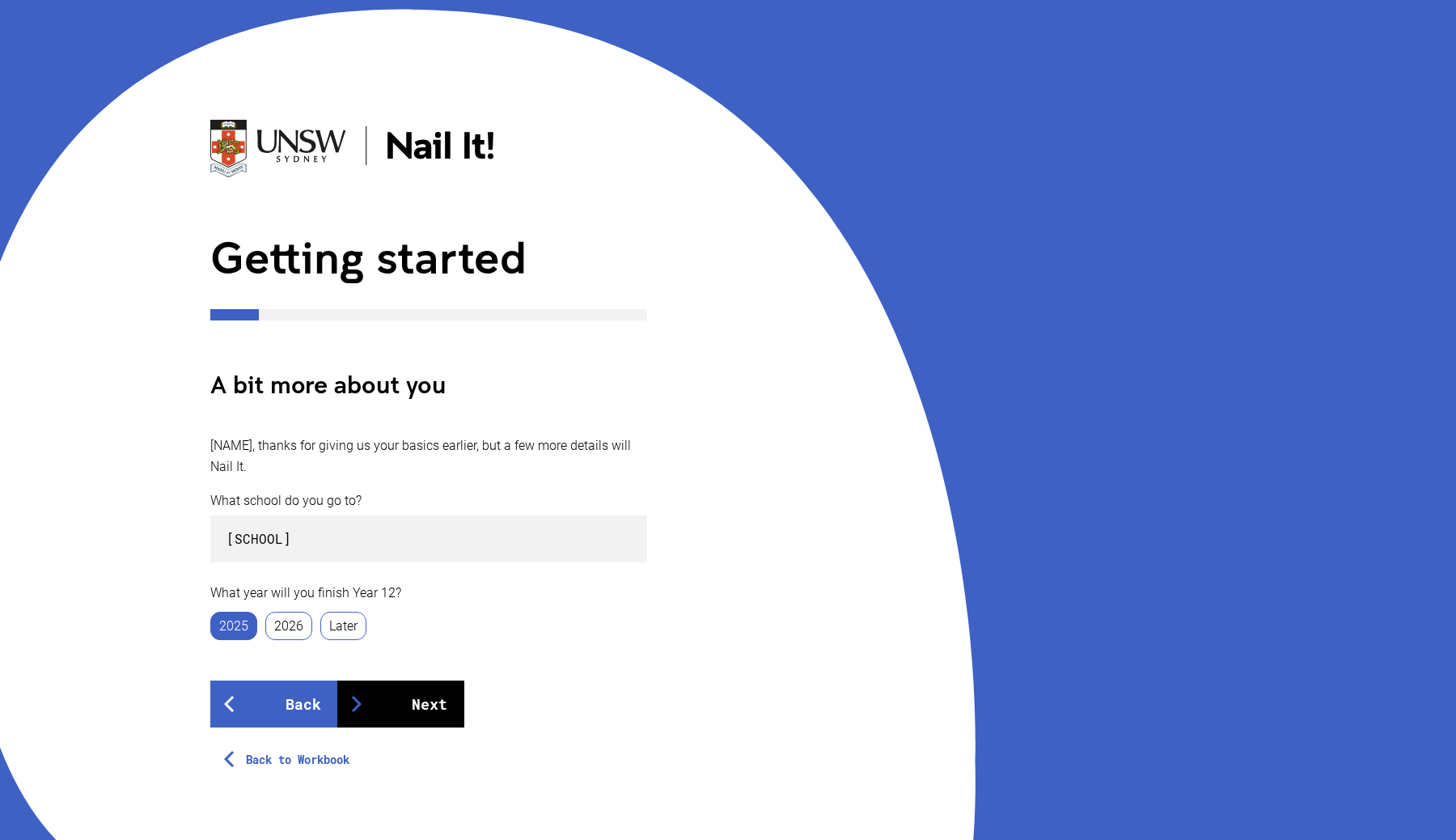 click on "Next" at bounding box center [400, 704] 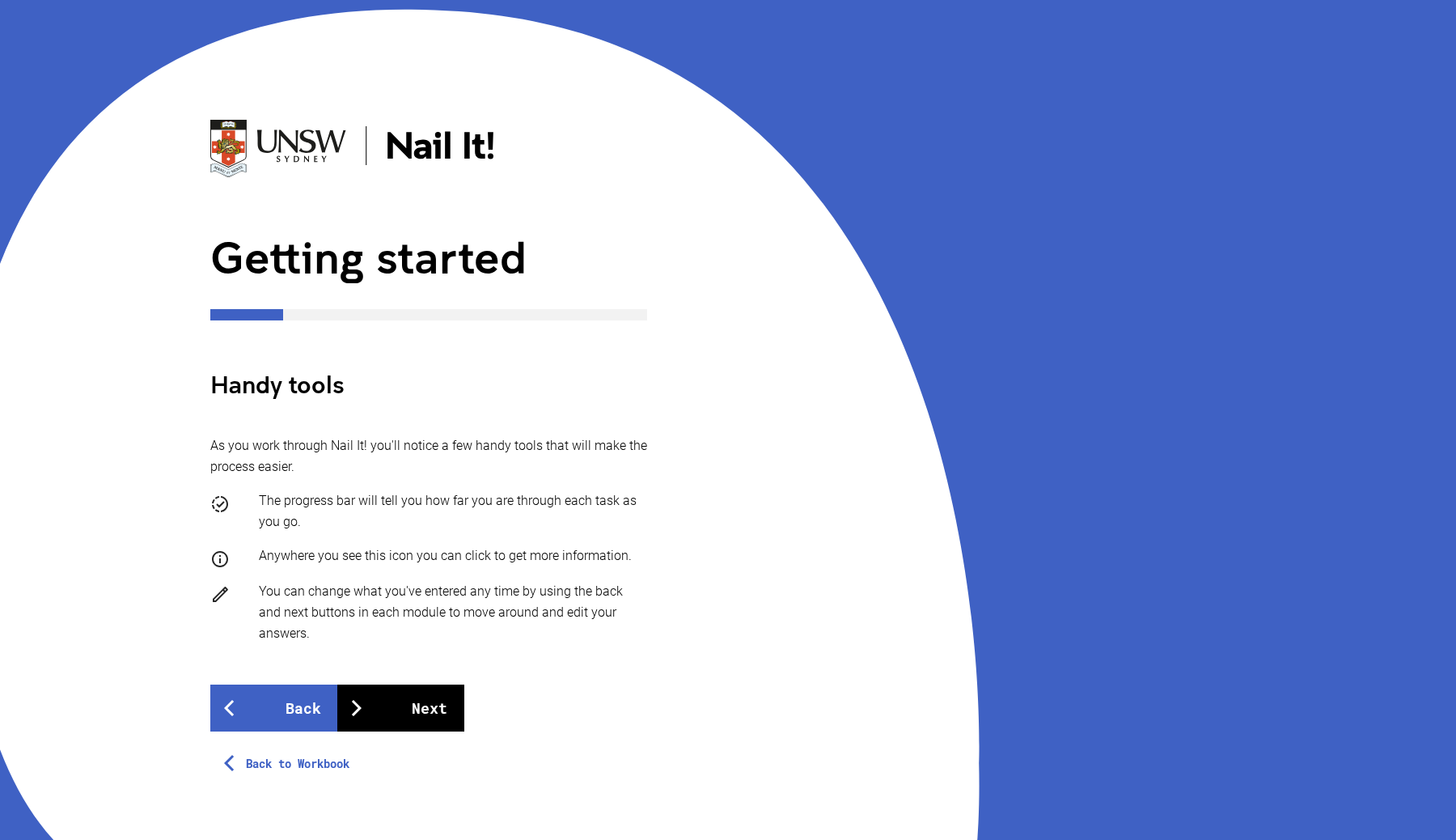 click on "Next" at bounding box center (400, 708) 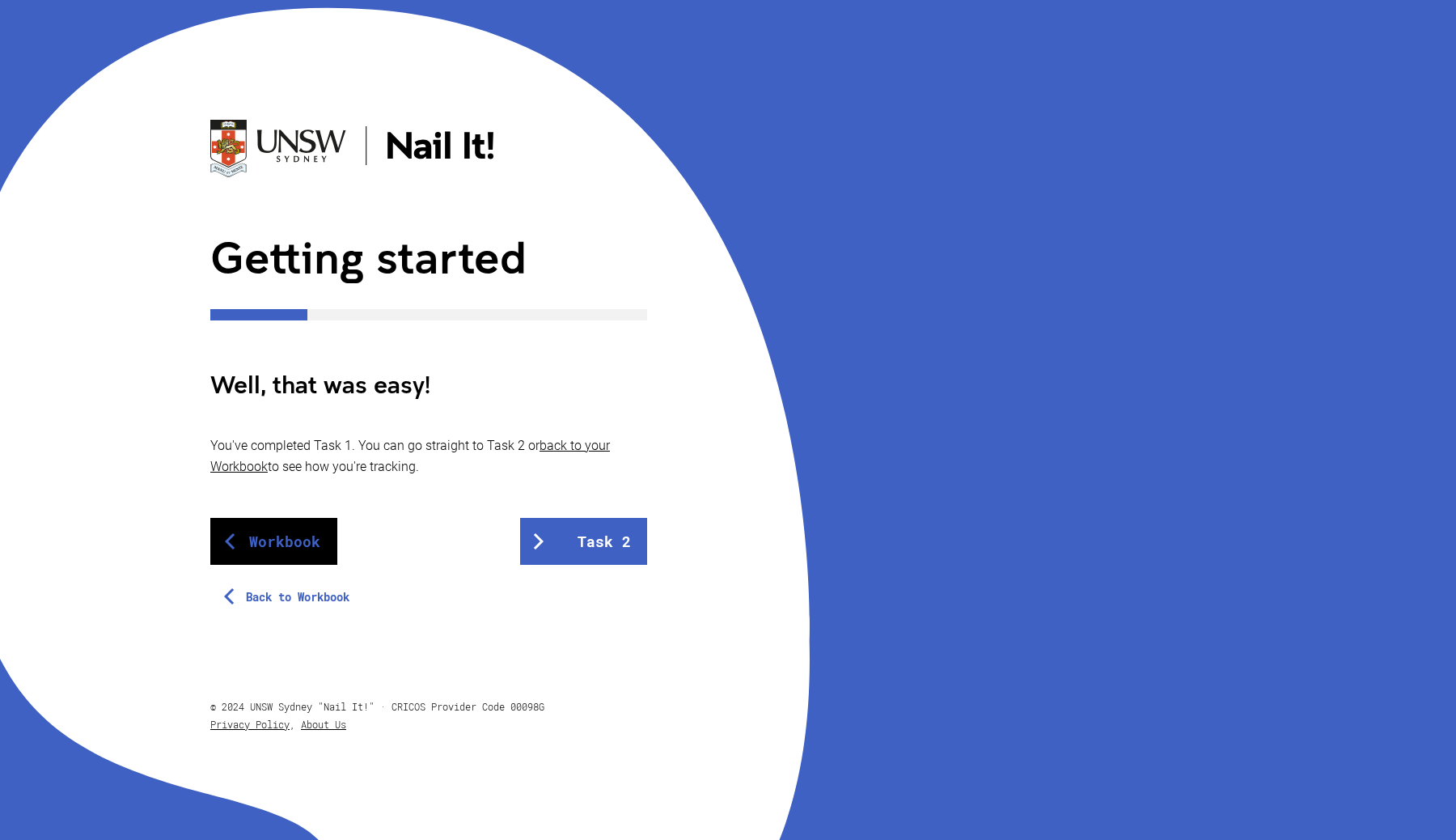 click on "Workbook" at bounding box center [273, 541] 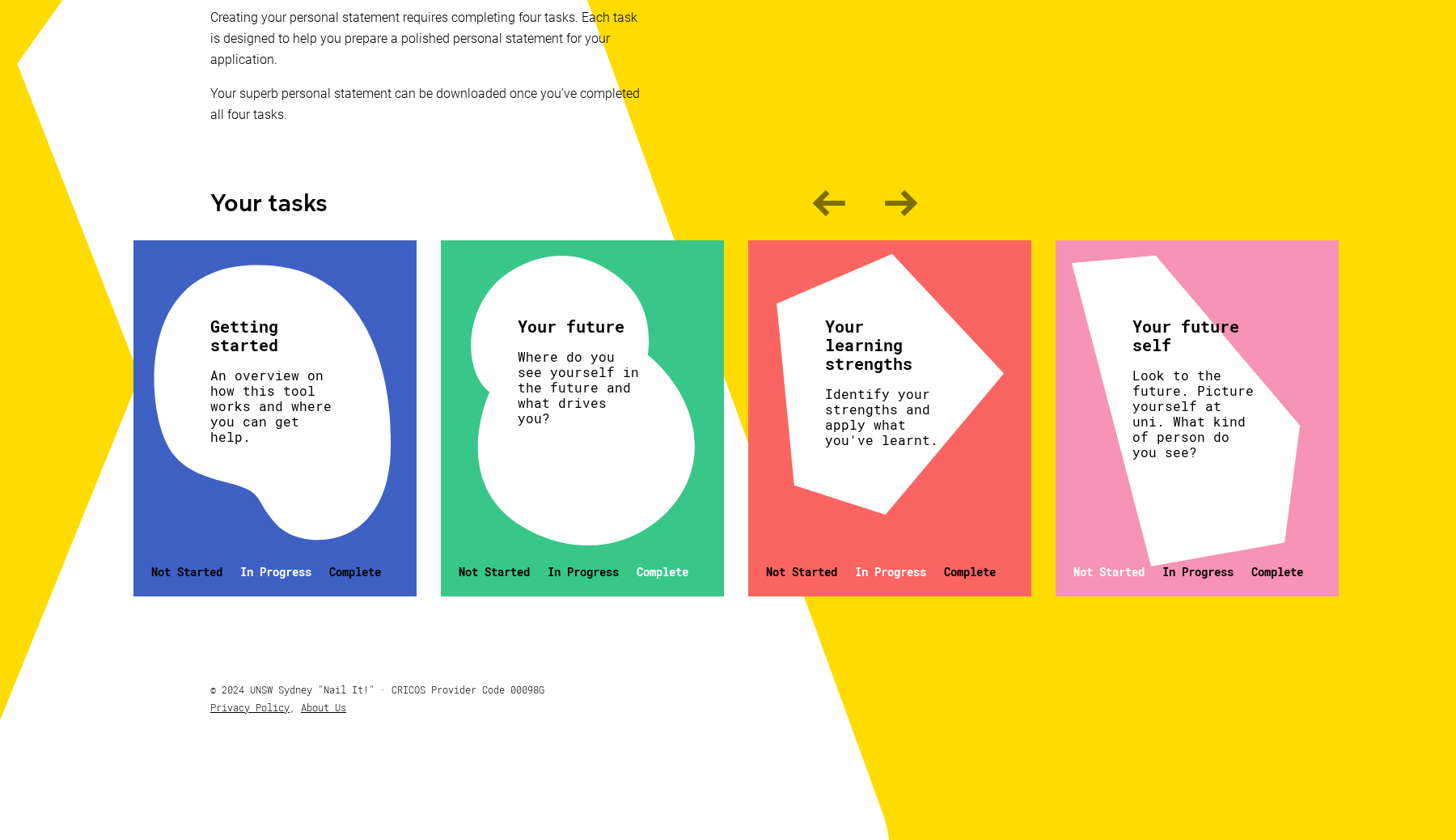 scroll, scrollTop: 377, scrollLeft: 0, axis: vertical 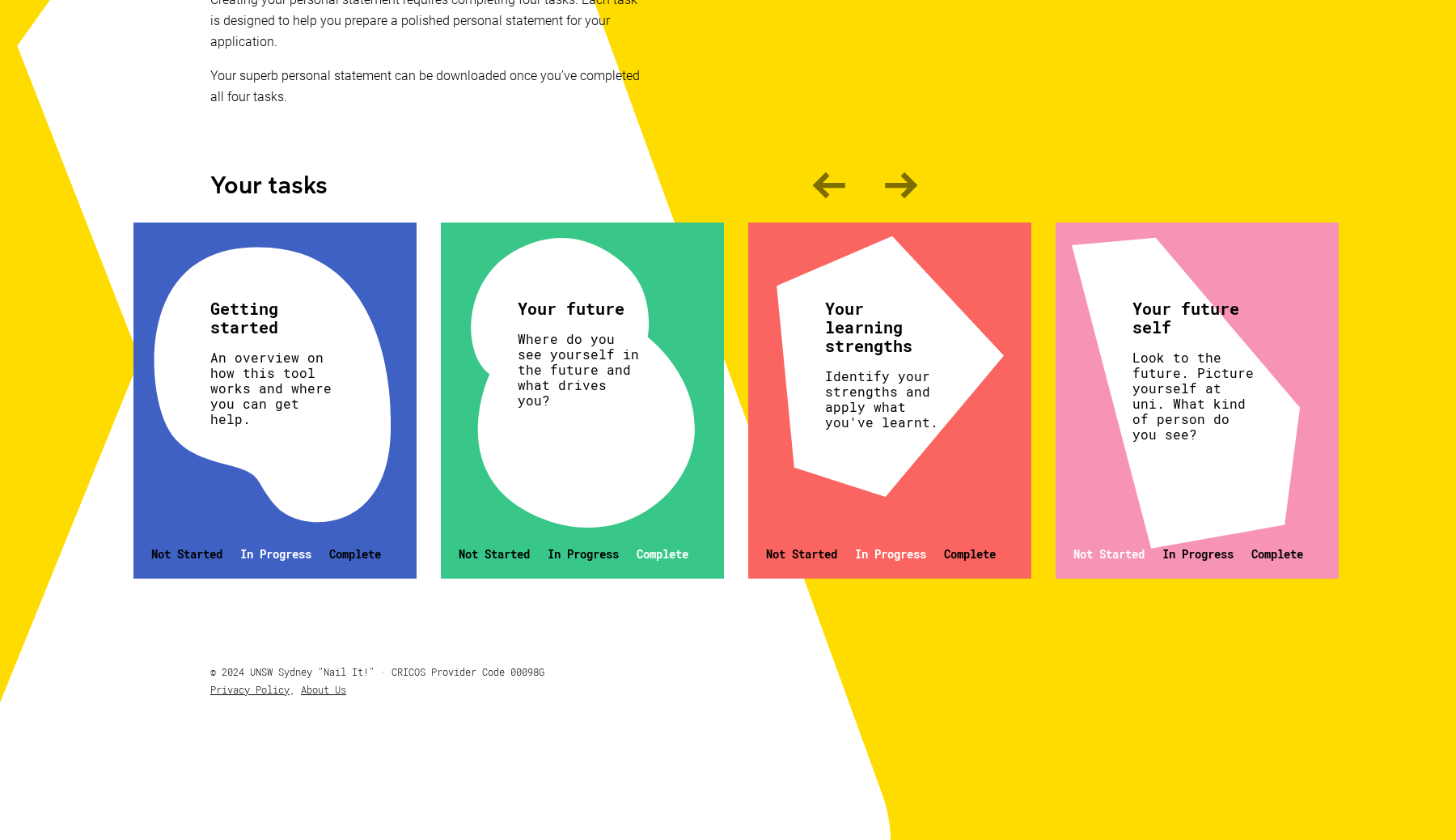 click on "Complete" at bounding box center [355, 554] 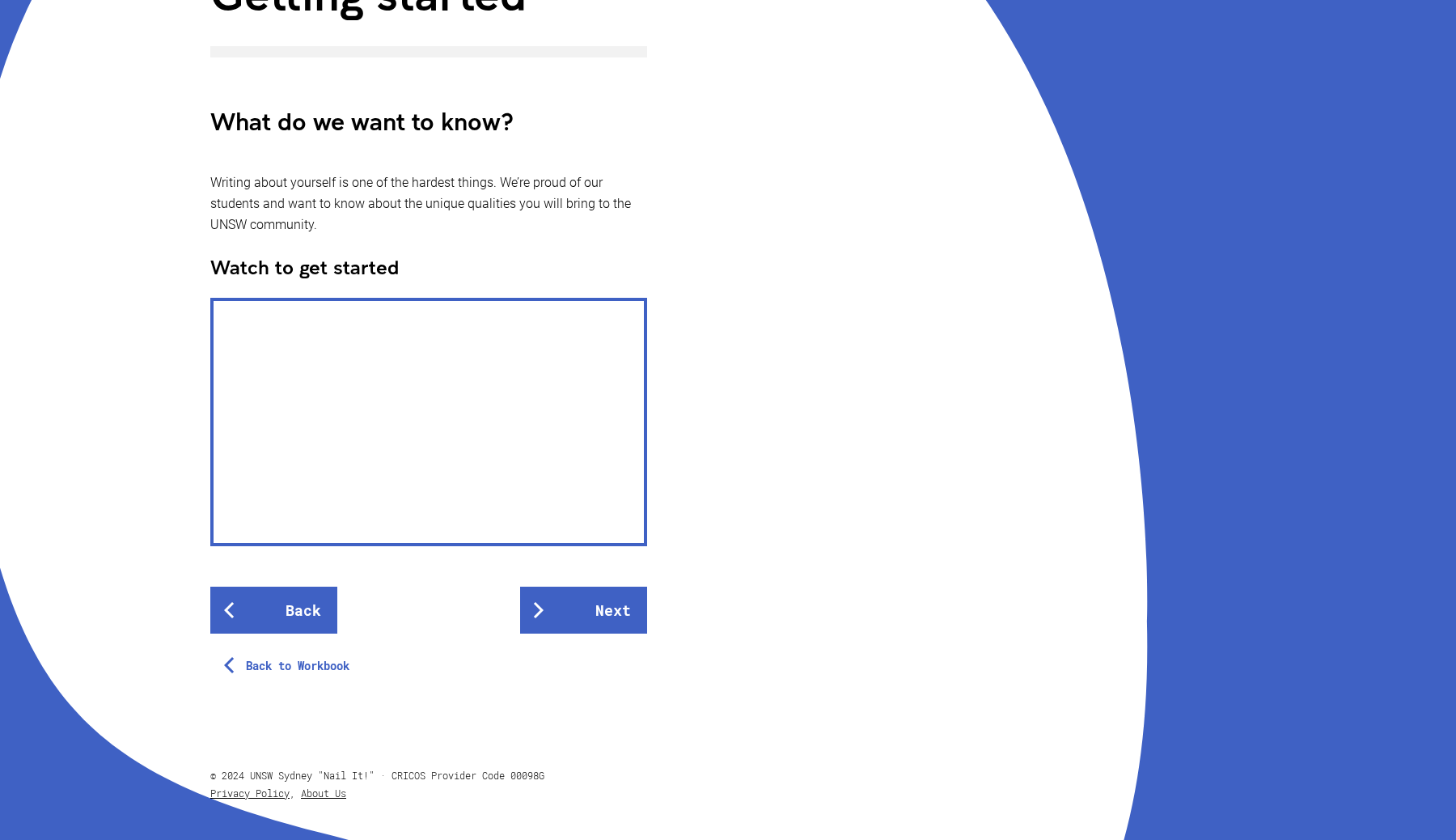 scroll, scrollTop: 367, scrollLeft: 0, axis: vertical 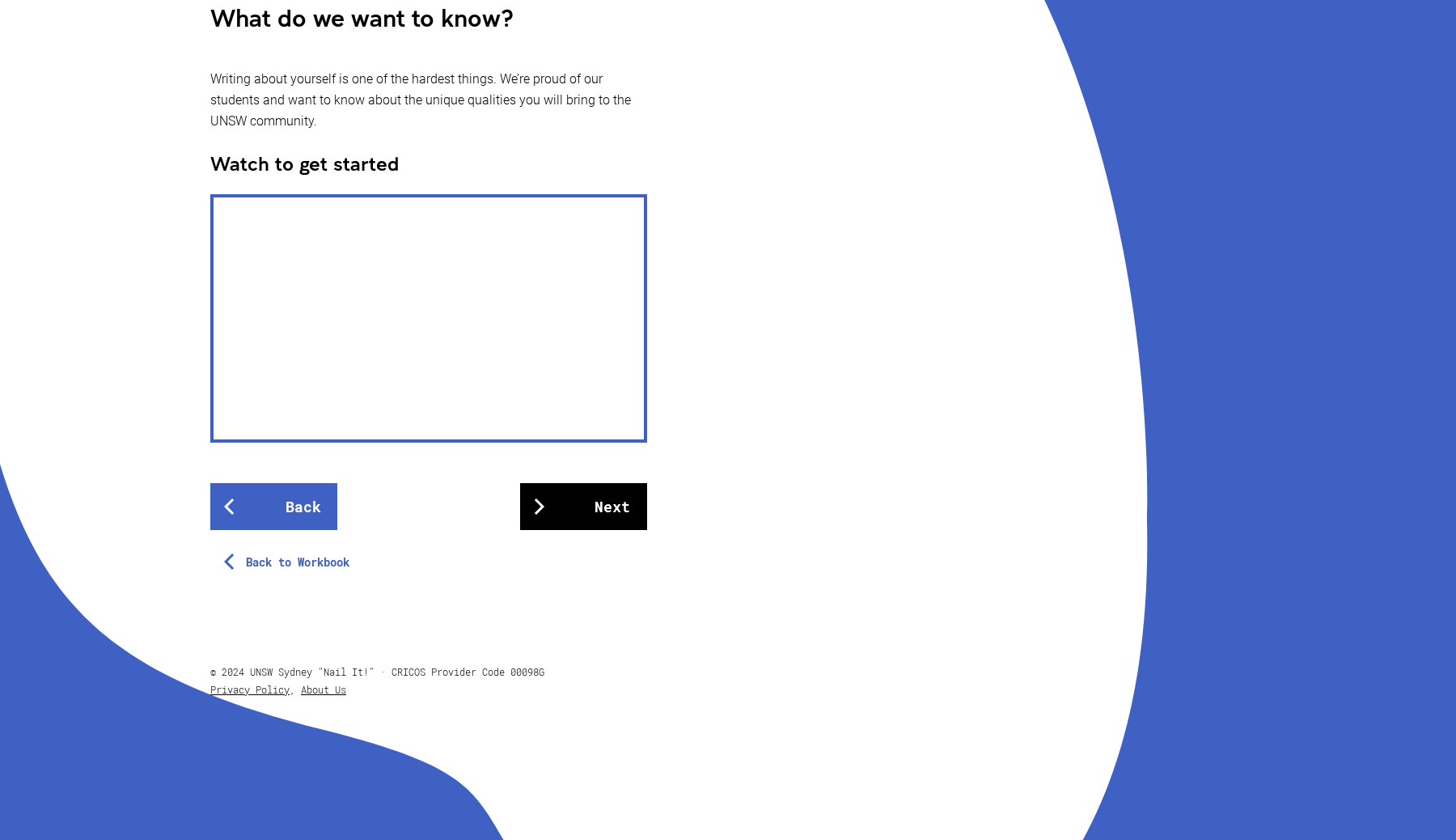 click on "Next" at bounding box center [583, 507] 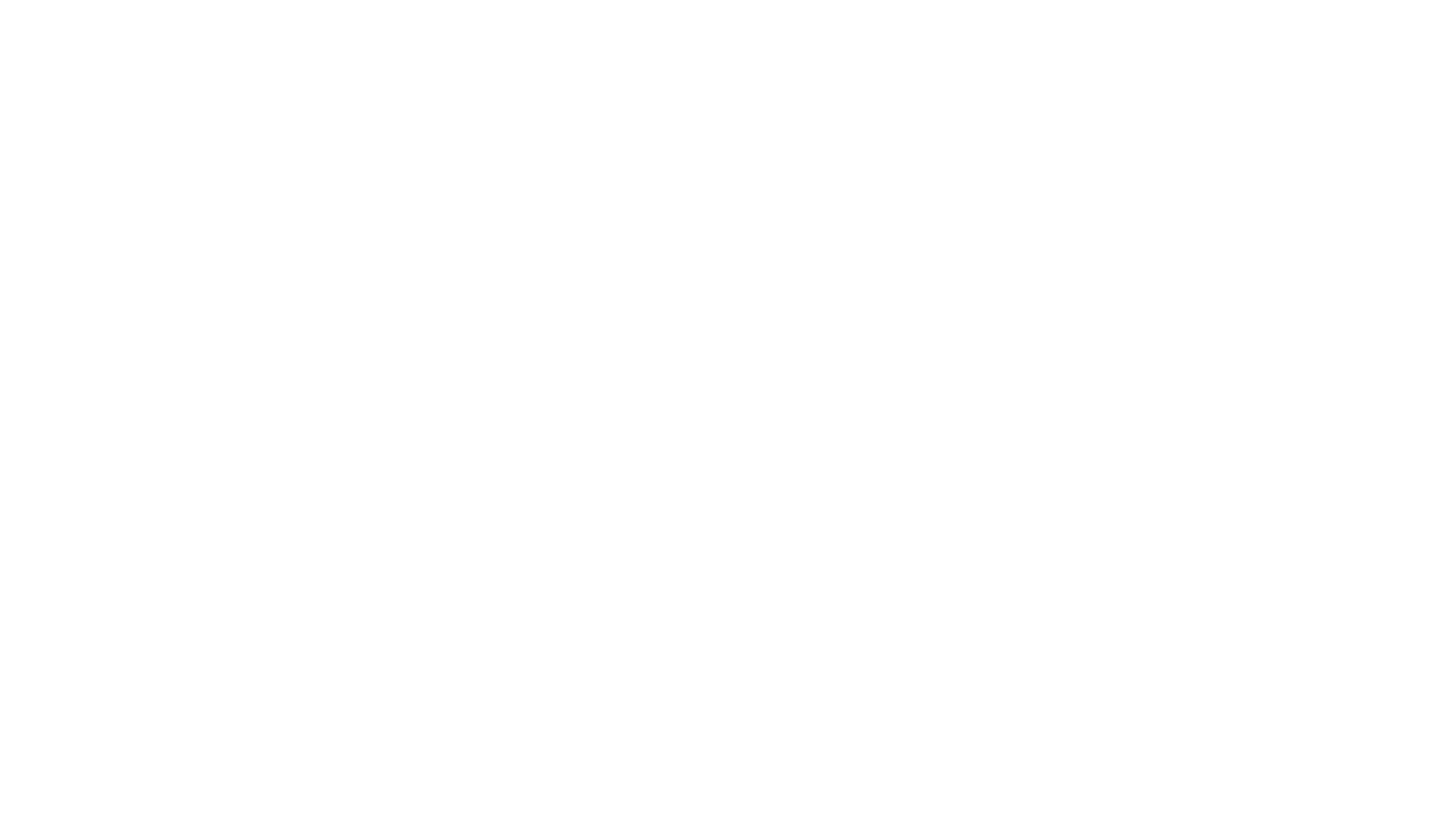 scroll, scrollTop: 0, scrollLeft: 0, axis: both 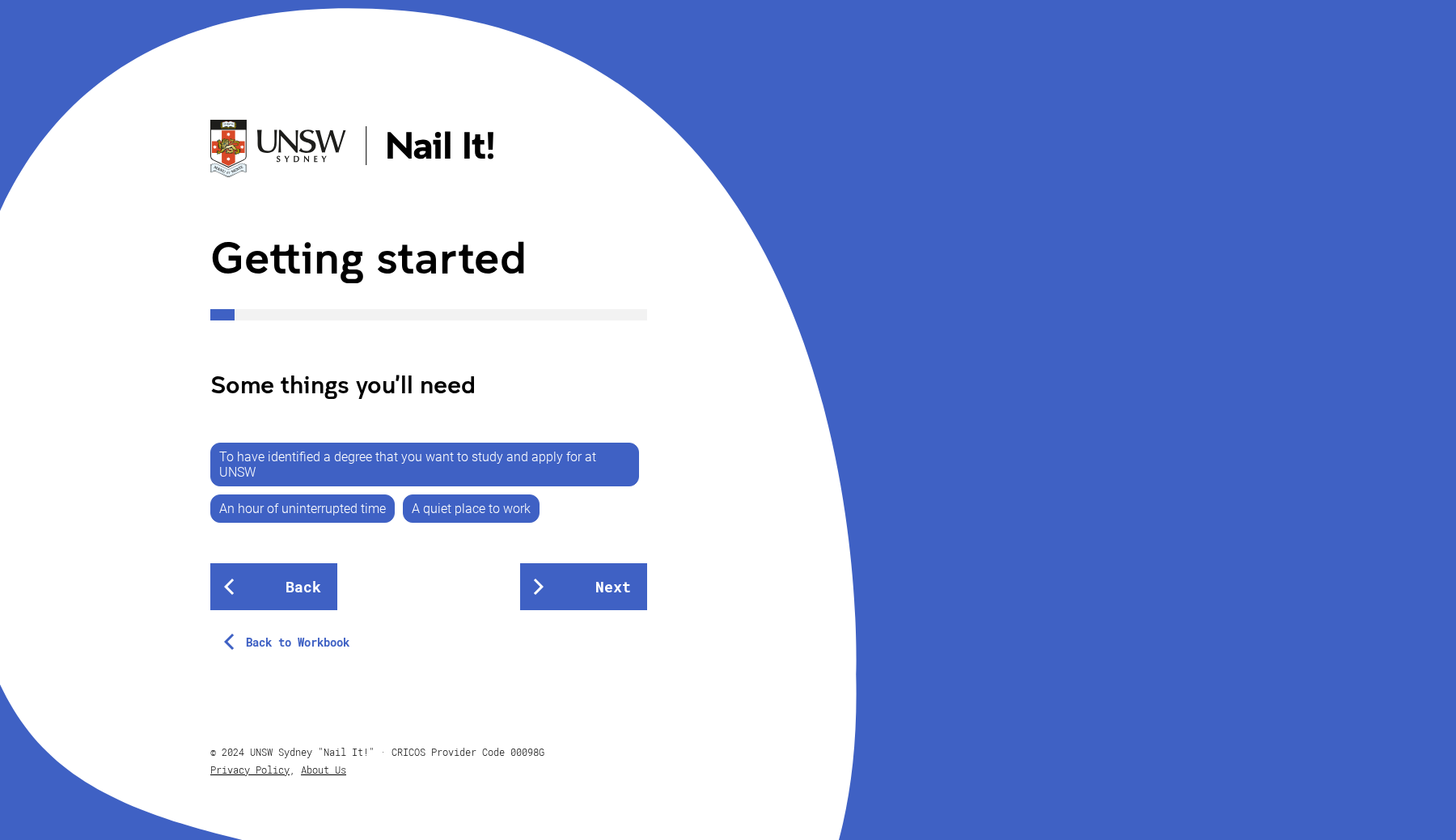 click on "To have identified a degree that you want to study and apply for at [UNIVERSITY] An hour of uninterrupted time A quiet place to work" at bounding box center [429, 478] 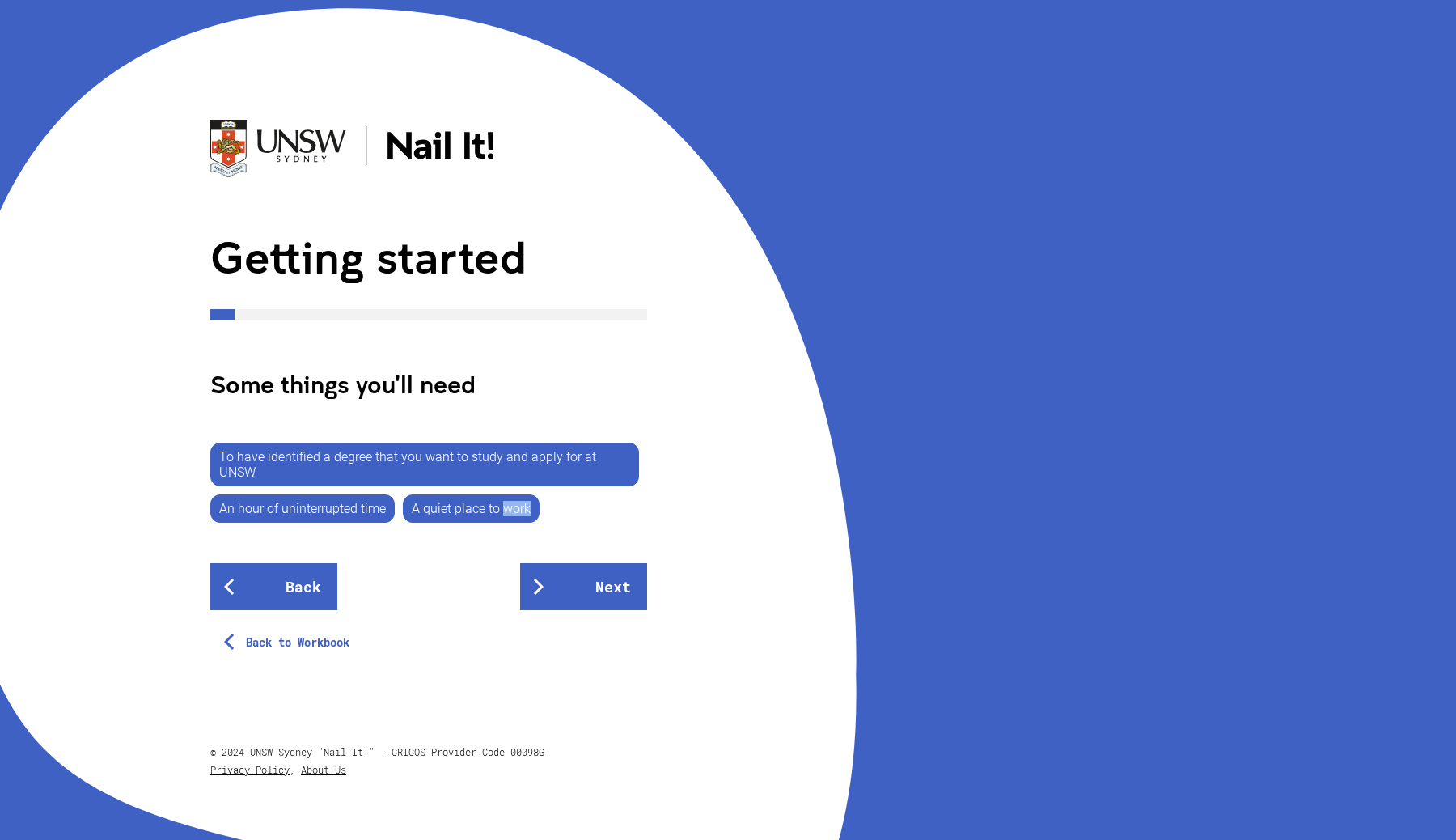 click on "To have identified a degree that you want to study and apply for at [UNIVERSITY] An hour of uninterrupted time A quiet place to work" at bounding box center [429, 478] 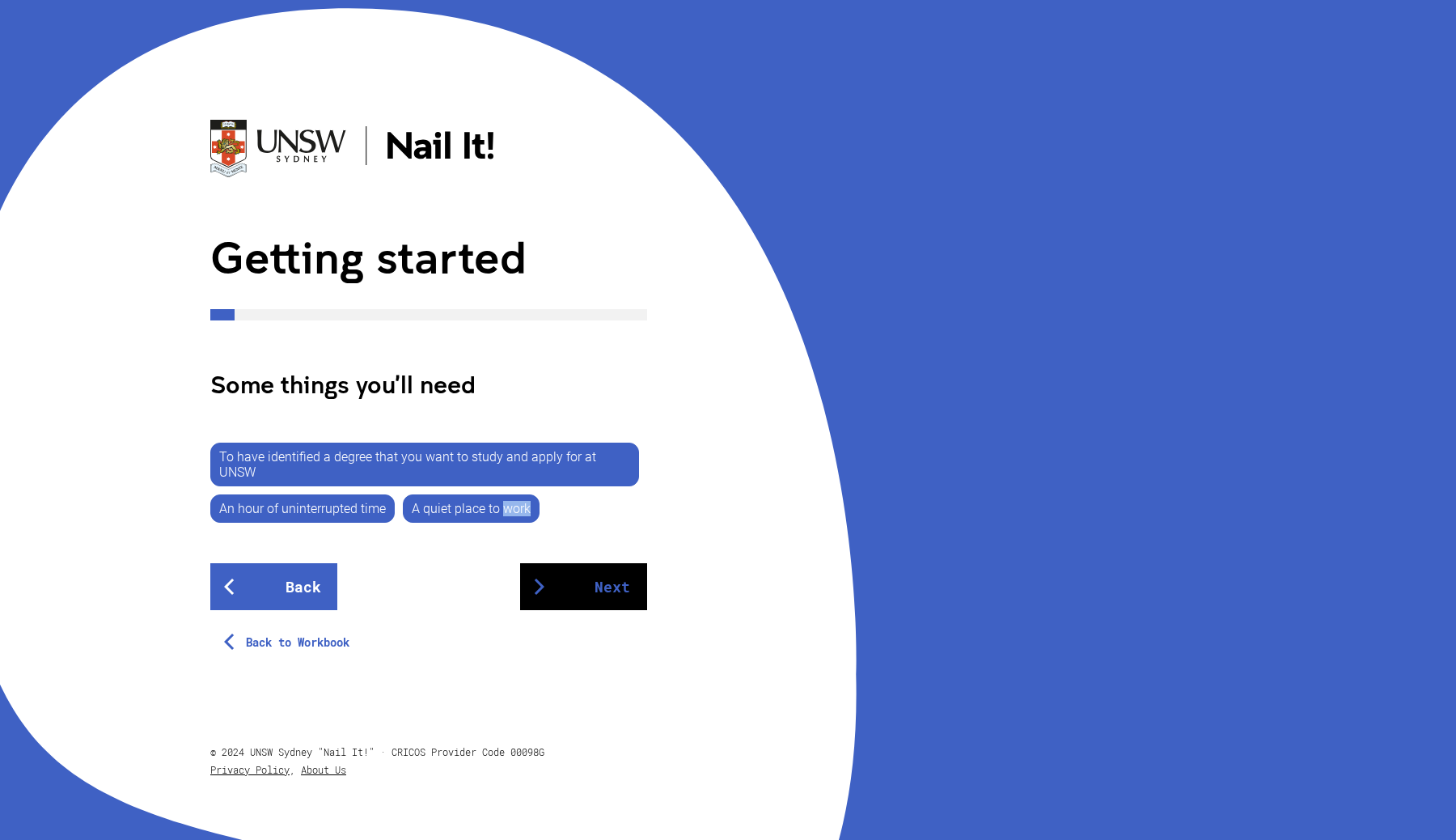 click on "Next" at bounding box center [583, 587] 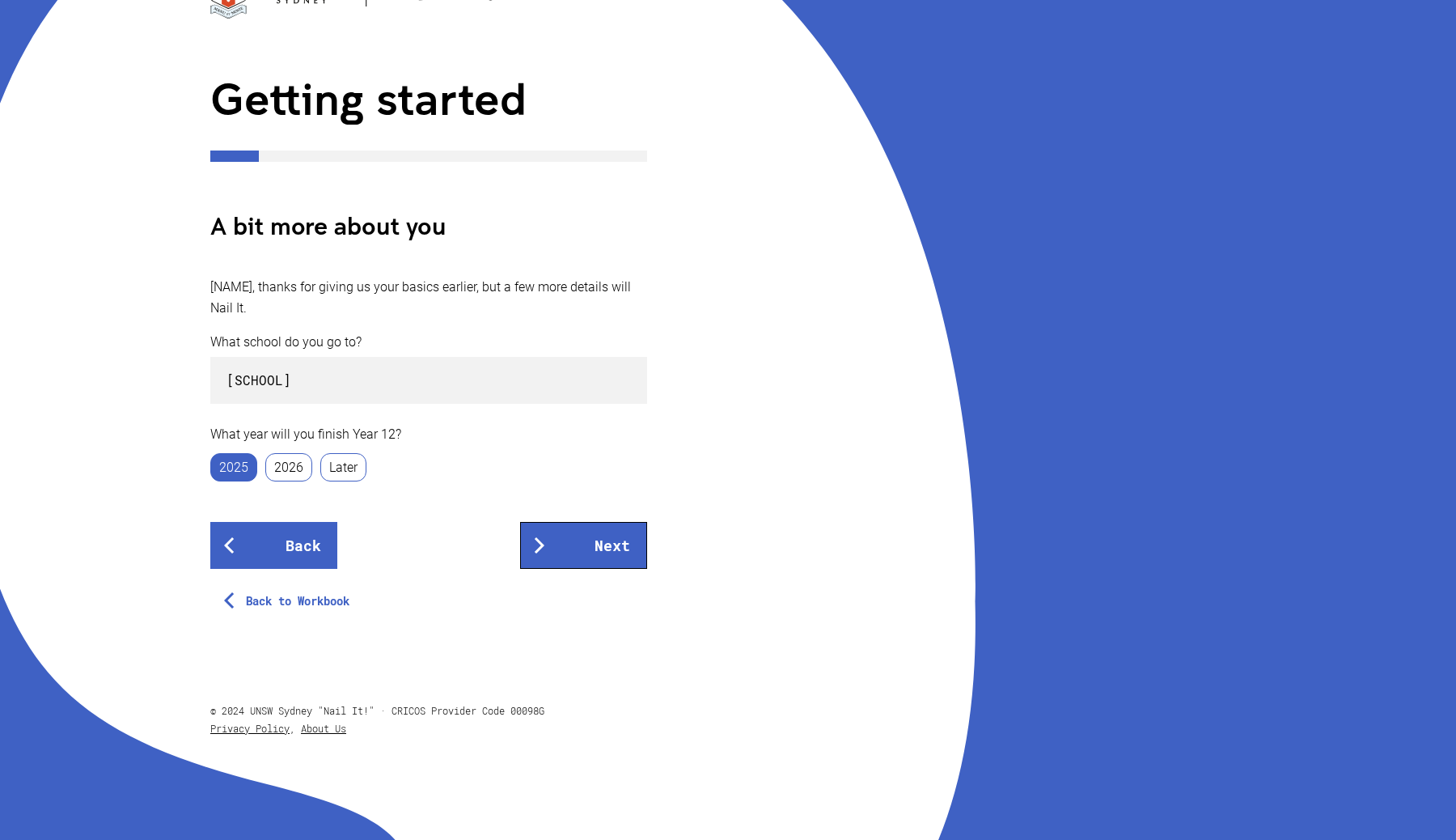 scroll, scrollTop: 181, scrollLeft: 0, axis: vertical 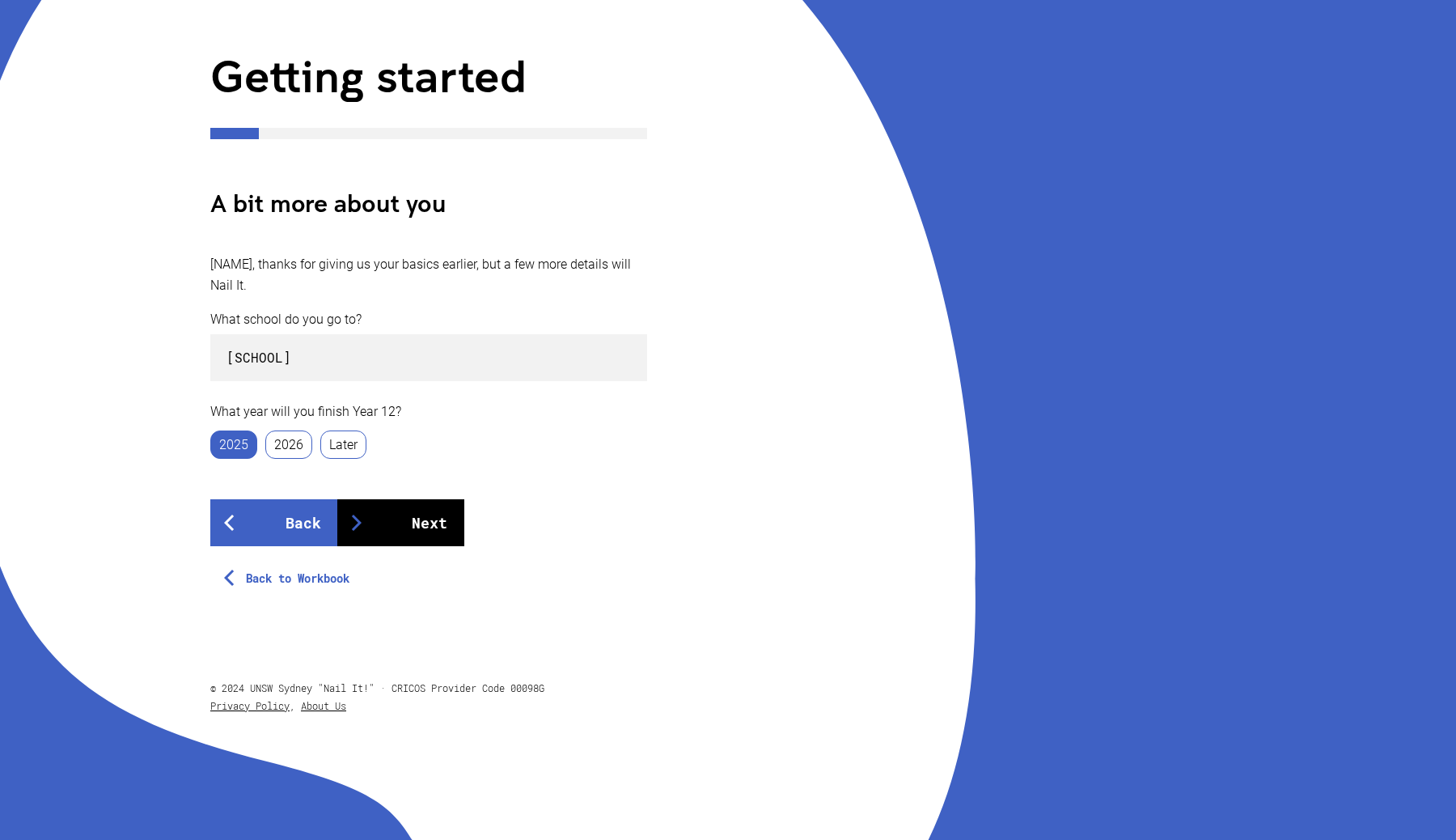 click on "Next" at bounding box center [400, 523] 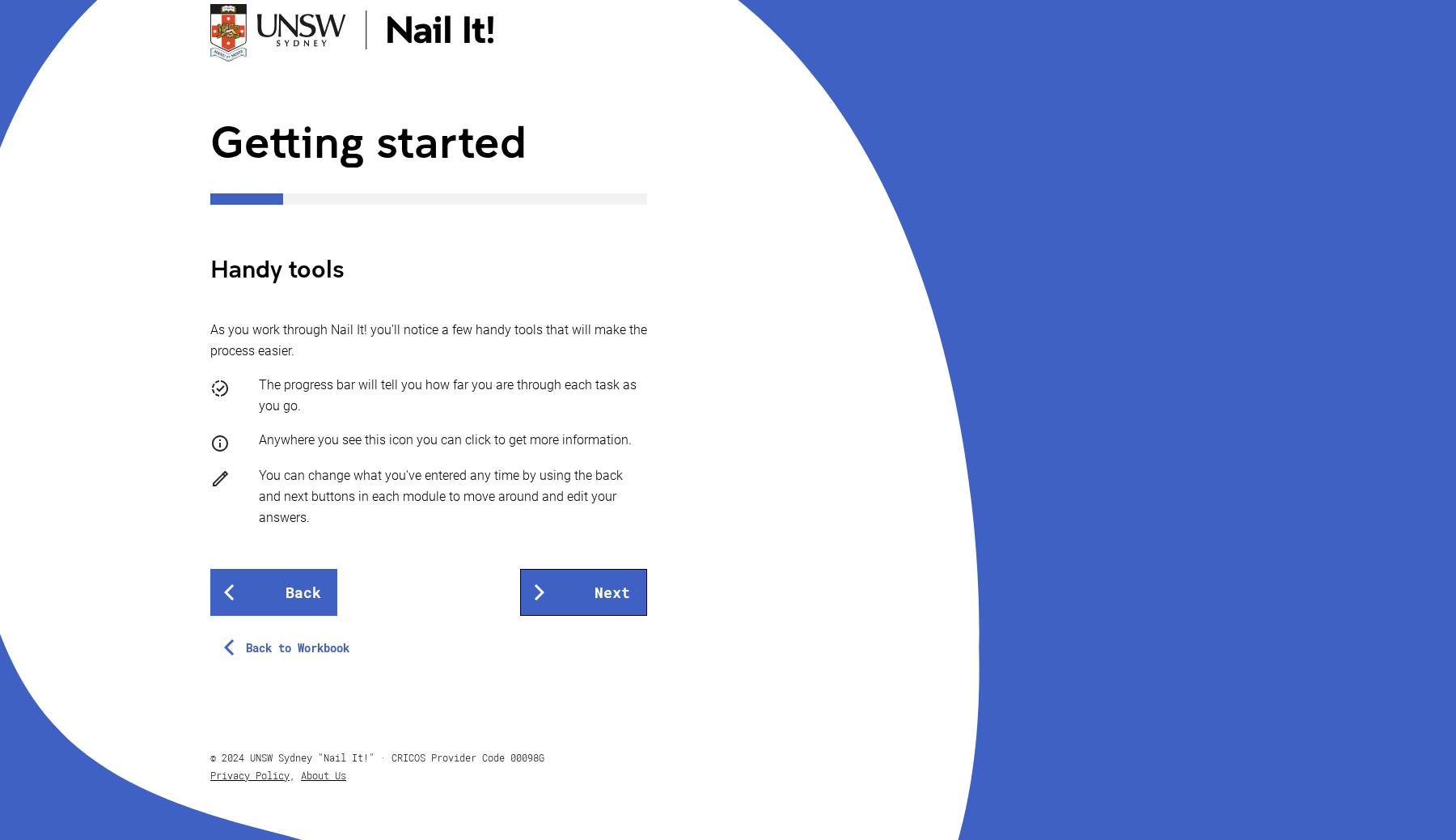 scroll, scrollTop: 124, scrollLeft: 0, axis: vertical 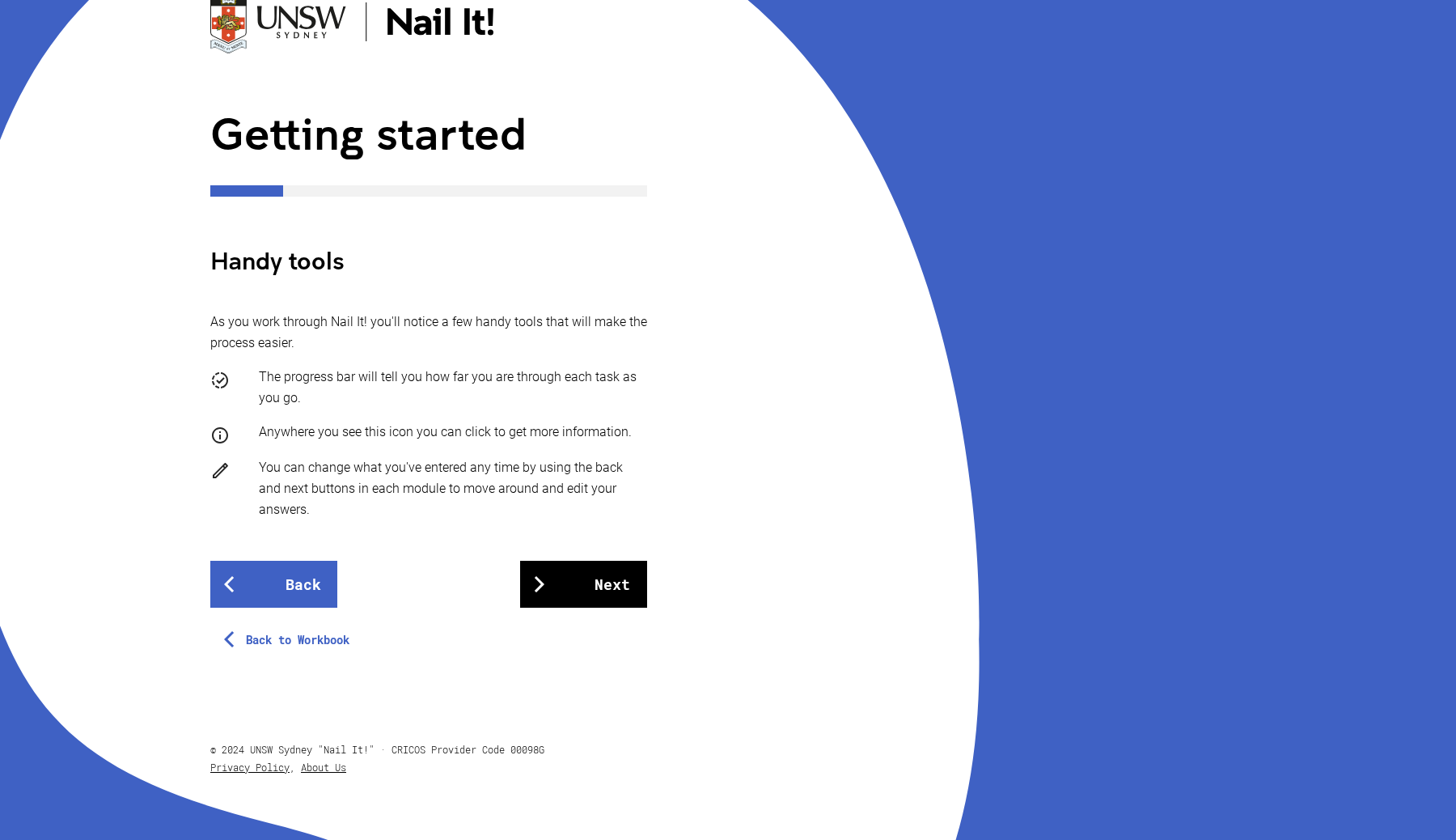click on "Next" at bounding box center (583, 584) 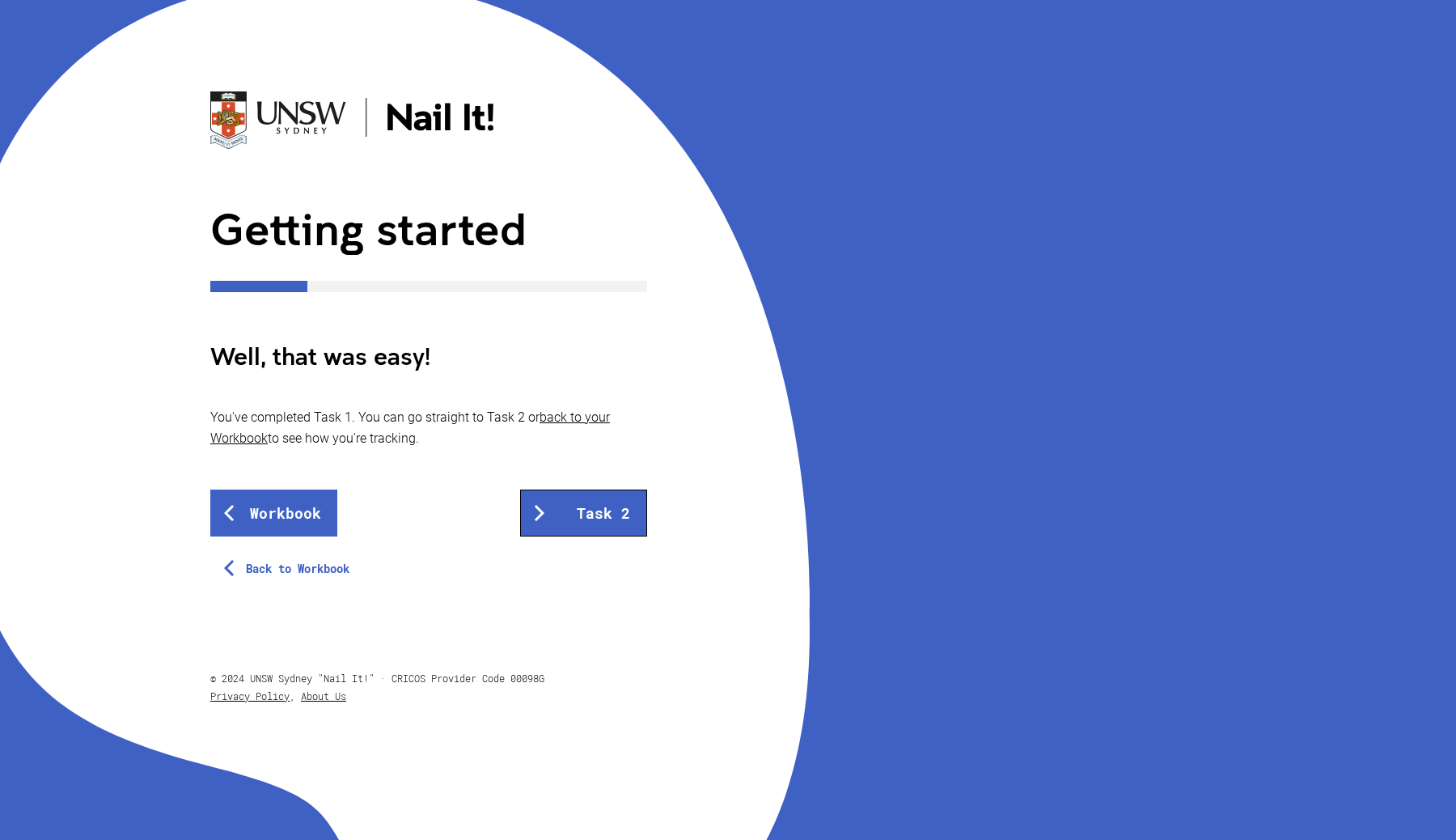 scroll, scrollTop: 35, scrollLeft: 0, axis: vertical 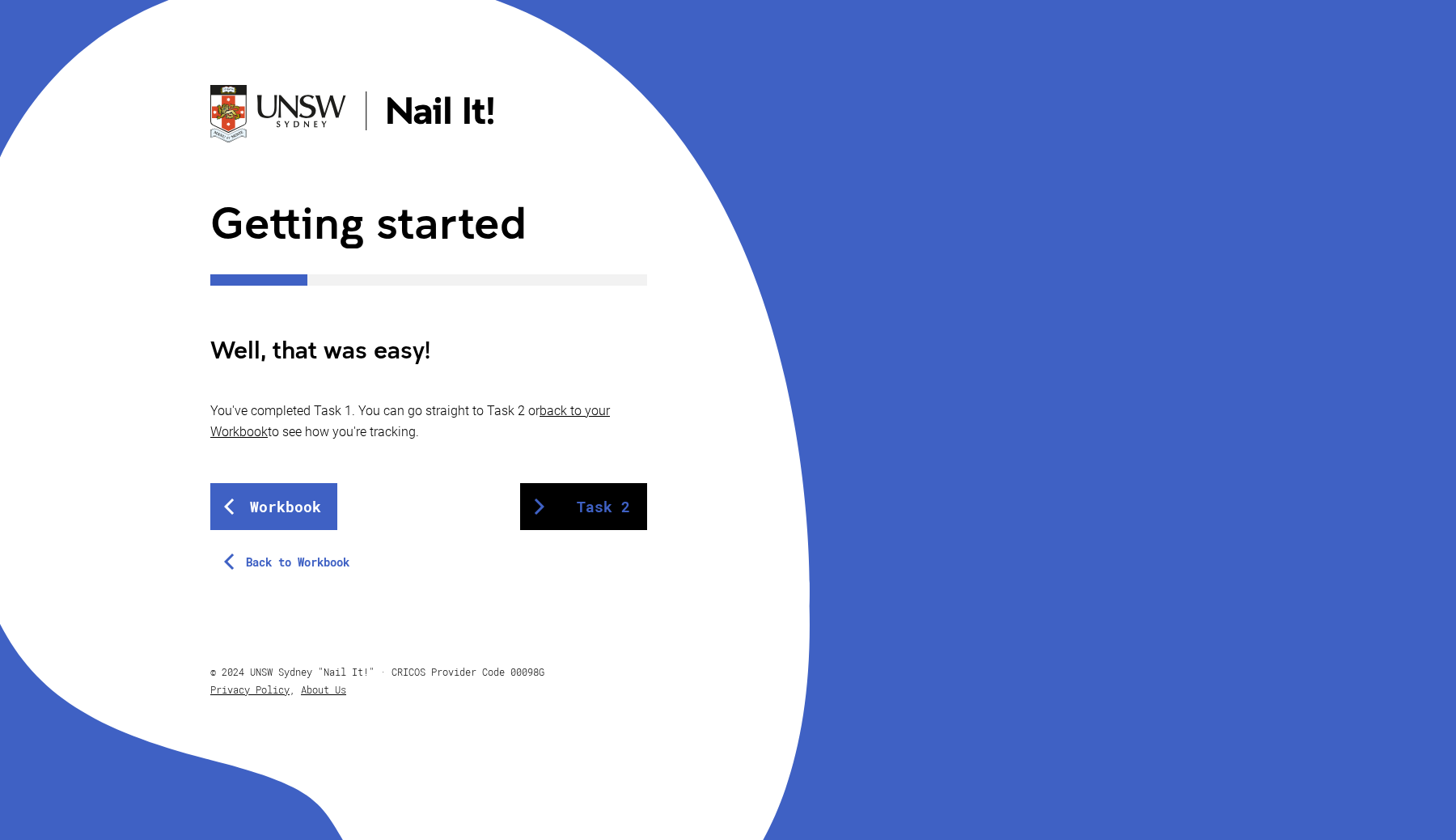 click on "Task 2" at bounding box center (583, 507) 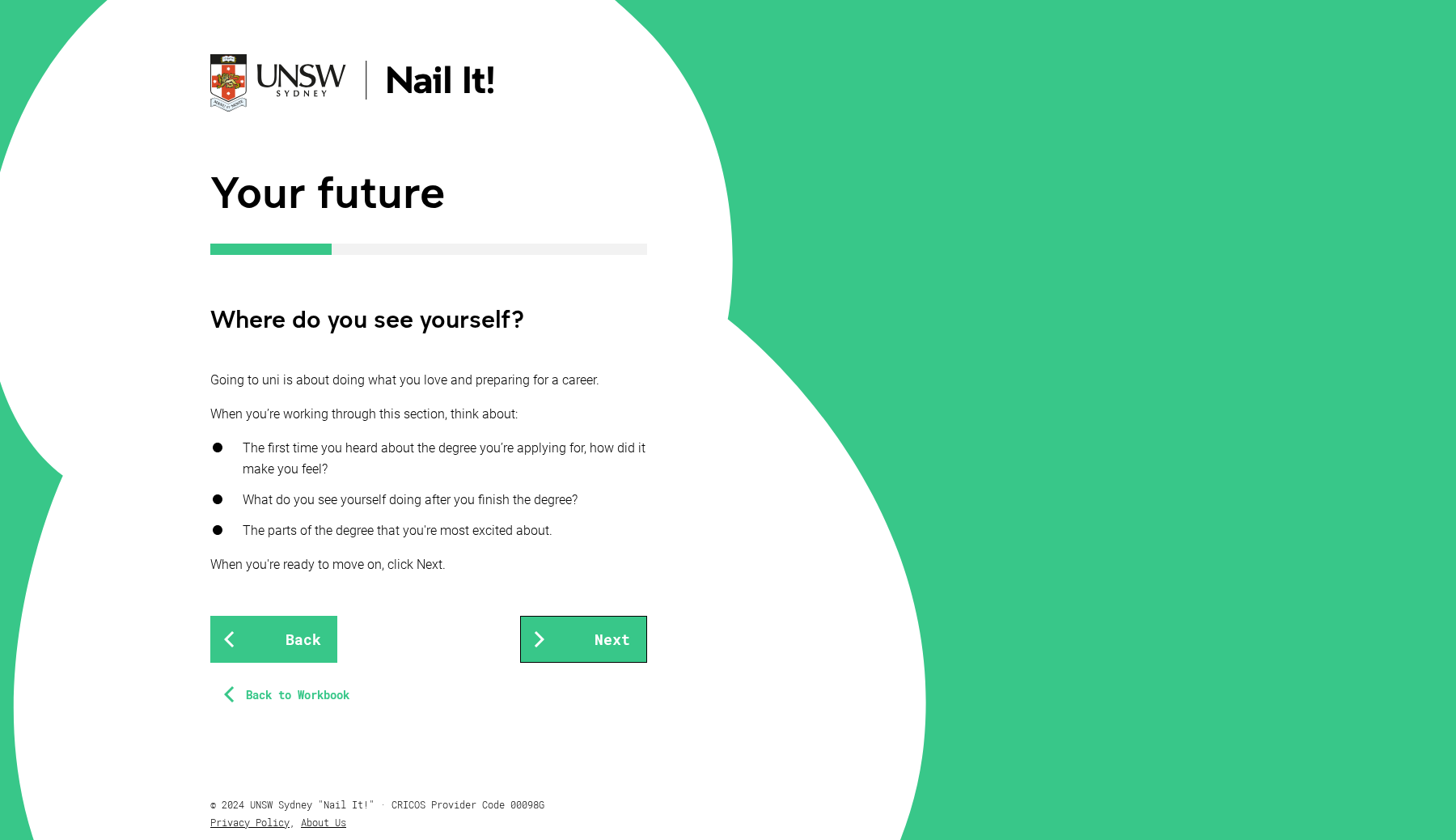 scroll, scrollTop: 82, scrollLeft: 0, axis: vertical 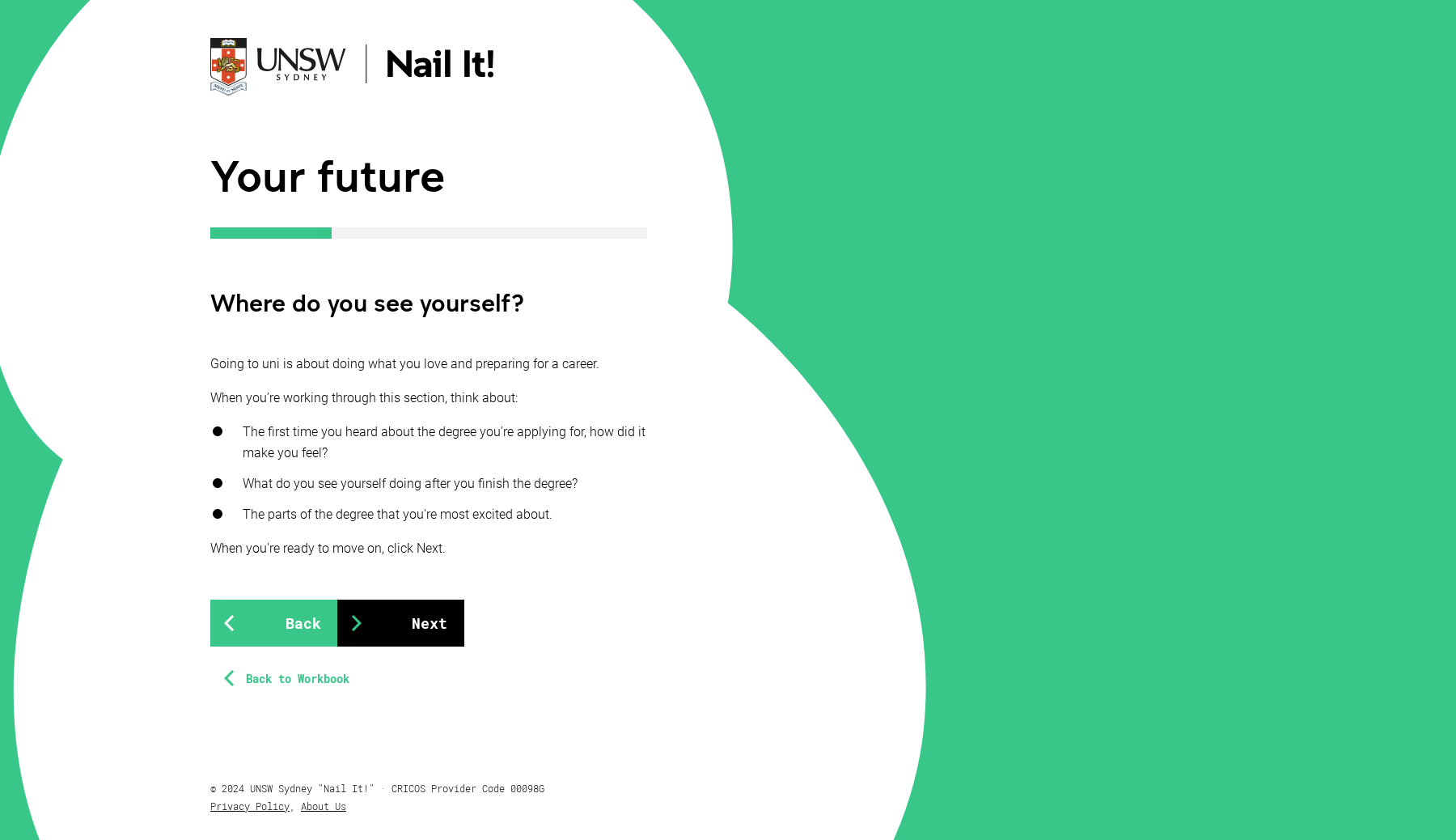 click on "Next" at bounding box center [400, 623] 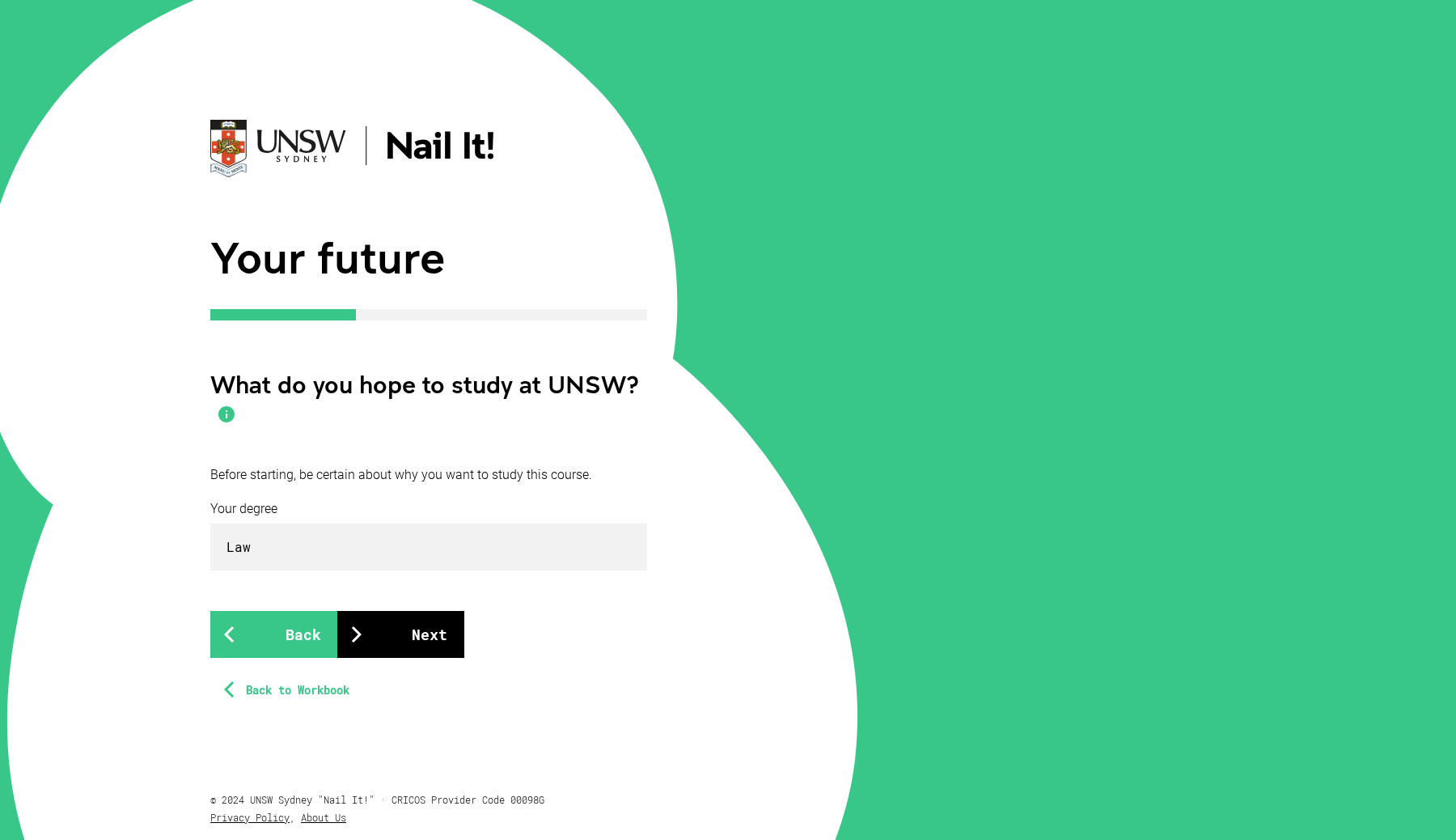 click on "Next" at bounding box center [400, 634] 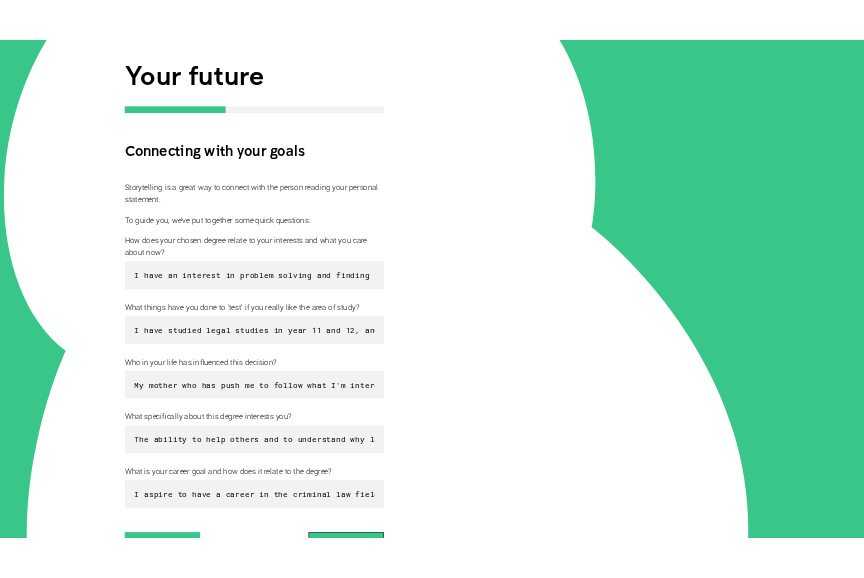 scroll, scrollTop: 246, scrollLeft: 0, axis: vertical 